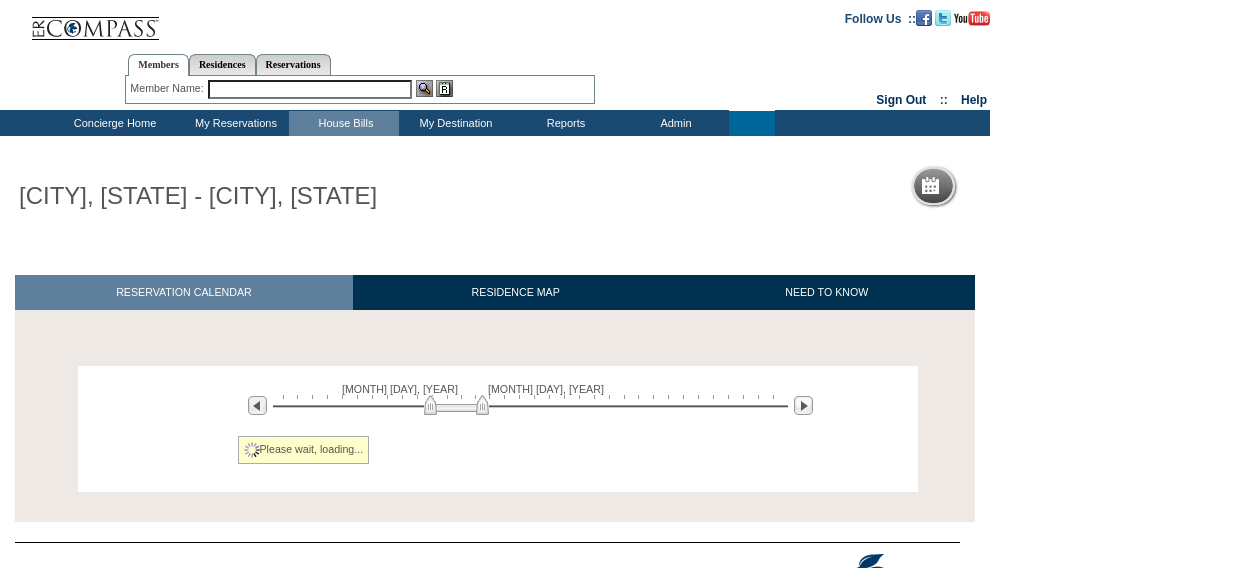 scroll, scrollTop: 0, scrollLeft: 0, axis: both 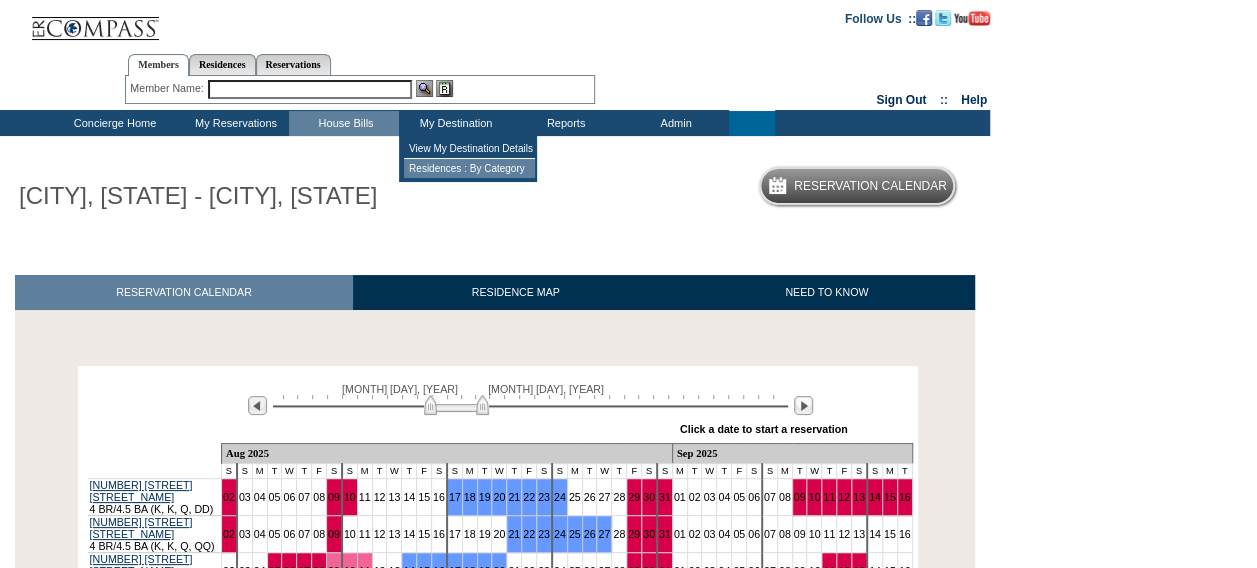 click on "Residences : By Category" at bounding box center (469, 168) 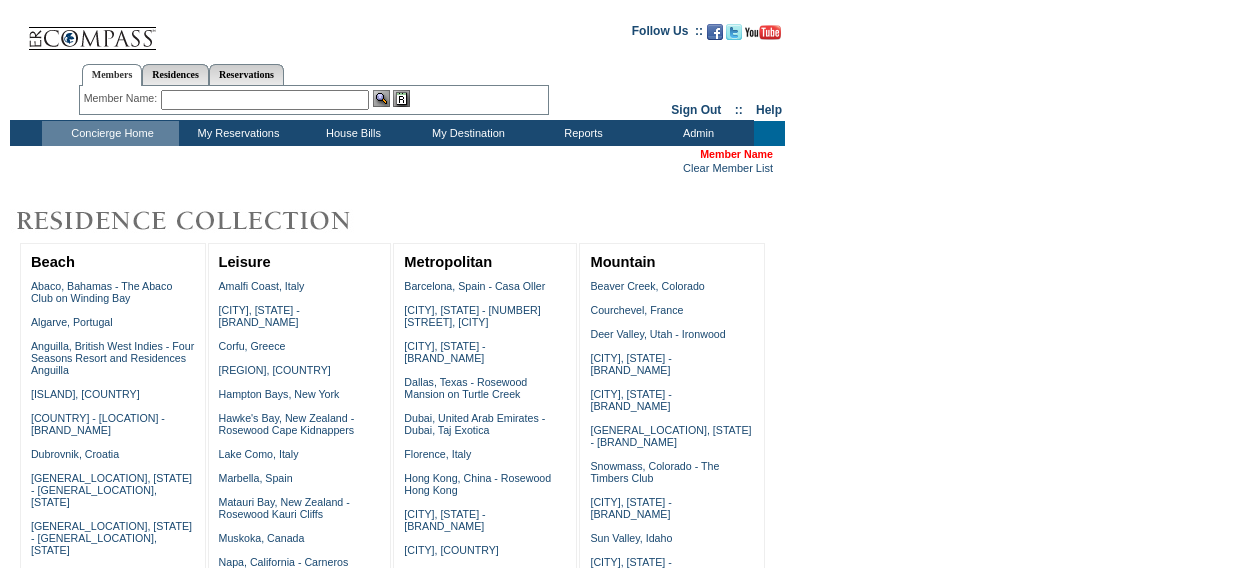scroll, scrollTop: 0, scrollLeft: 0, axis: both 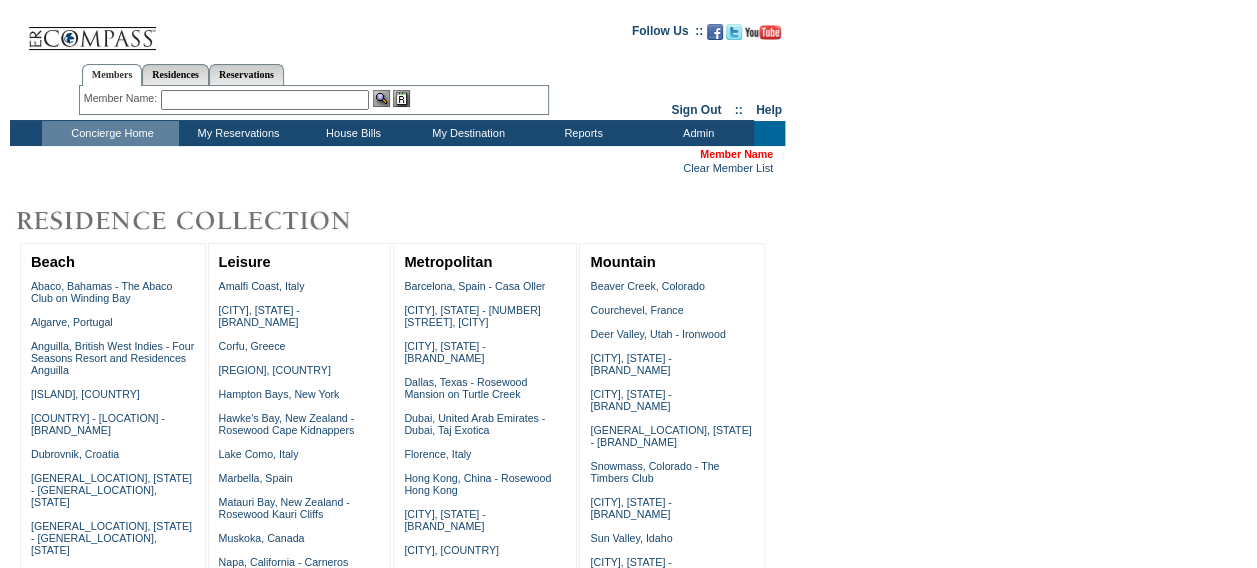 drag, startPoint x: 1267, startPoint y: 560, endPoint x: 876, endPoint y: 250, distance: 498.97995 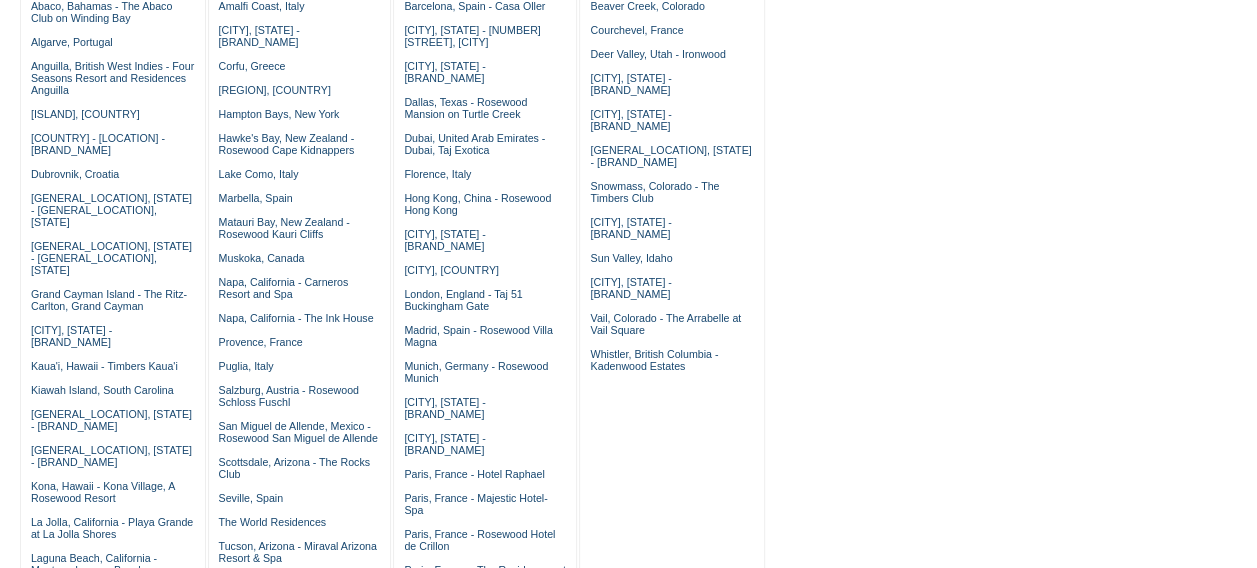 scroll, scrollTop: 294, scrollLeft: 0, axis: vertical 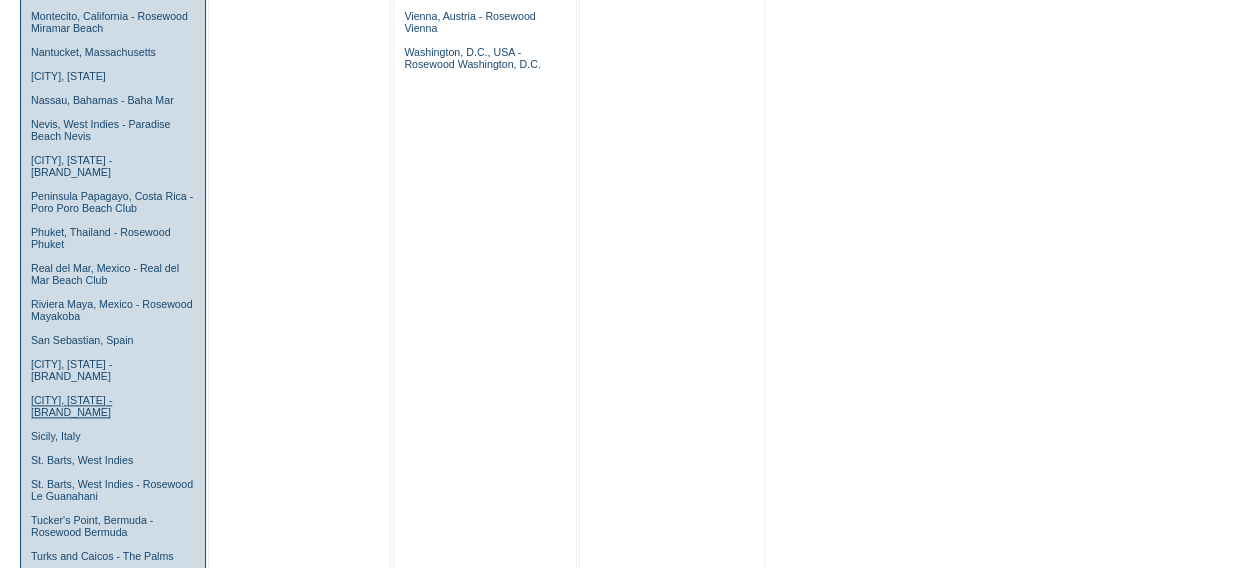 click on "Sea Island, Georgia - The Cloister" at bounding box center [71, 406] 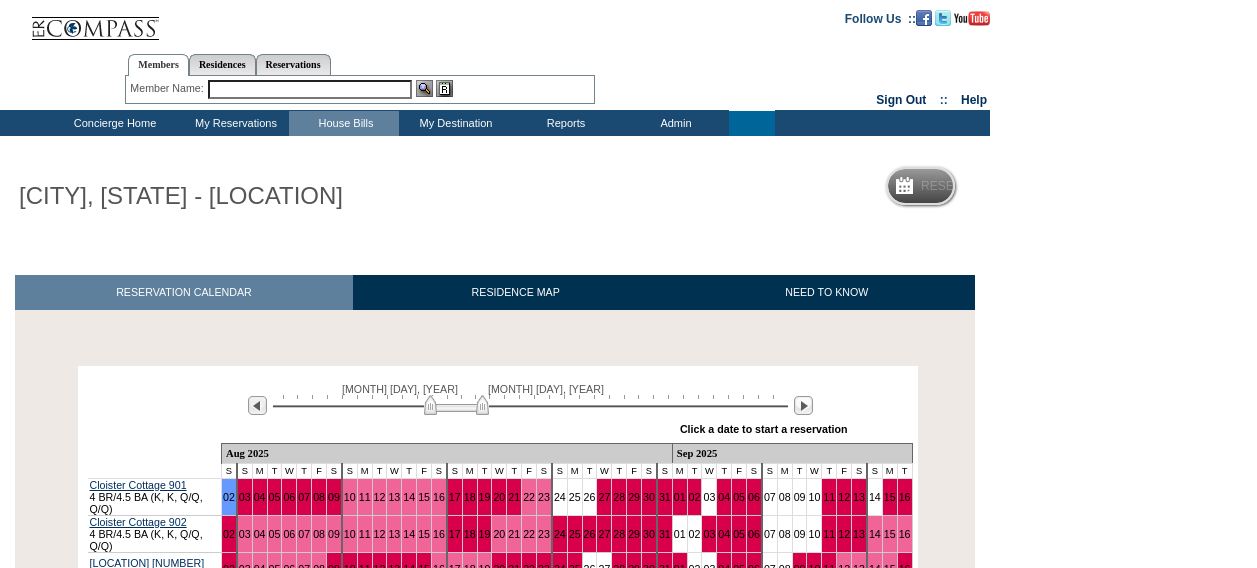 scroll, scrollTop: 0, scrollLeft: 0, axis: both 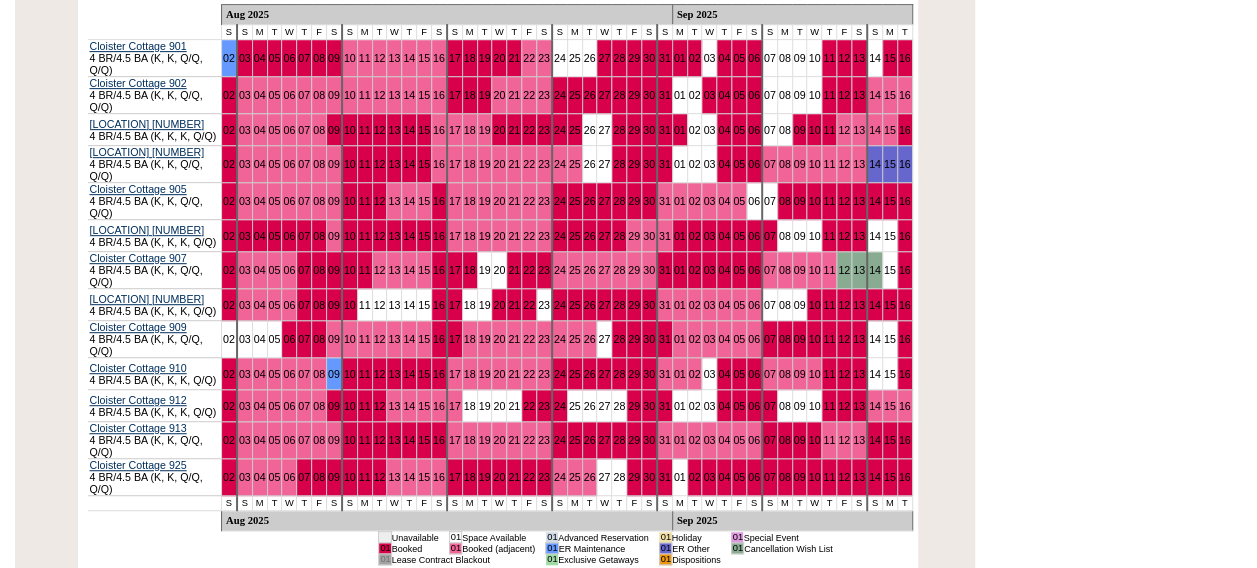 click on "29" at bounding box center [634, 440] 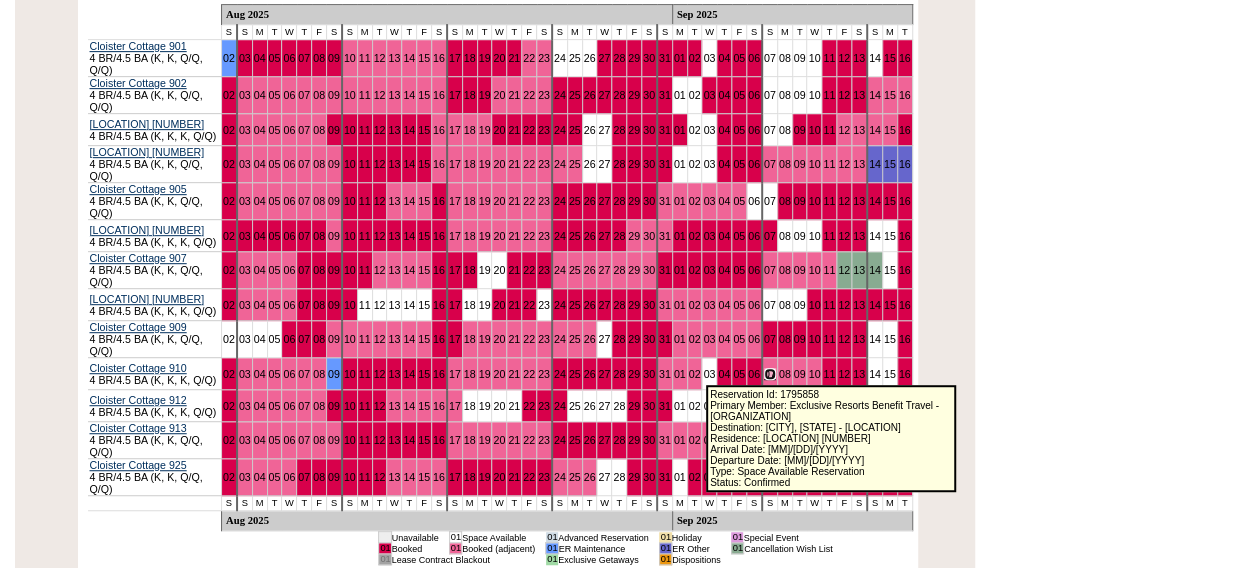 click on "07" at bounding box center [770, 374] 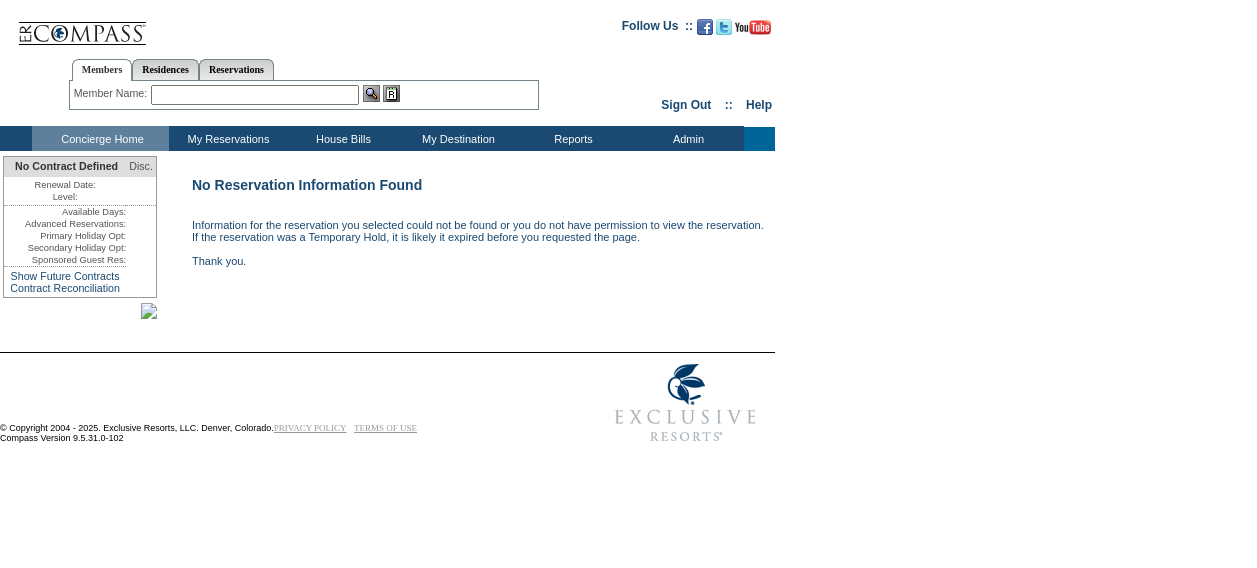 scroll, scrollTop: 0, scrollLeft: 0, axis: both 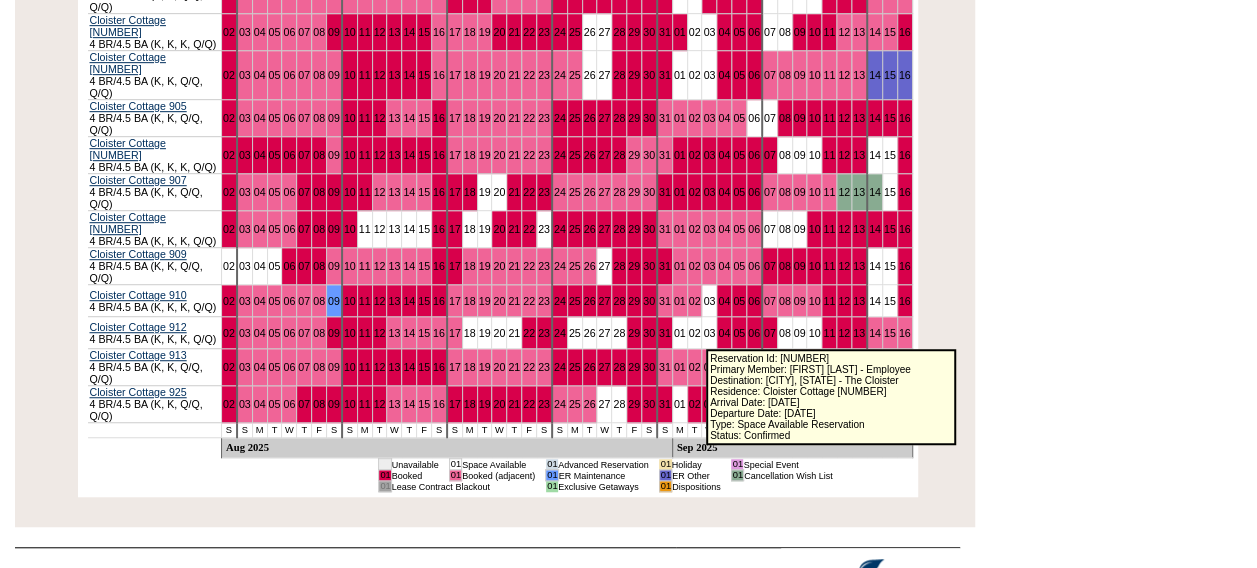 click on "07" at bounding box center (770, 367) 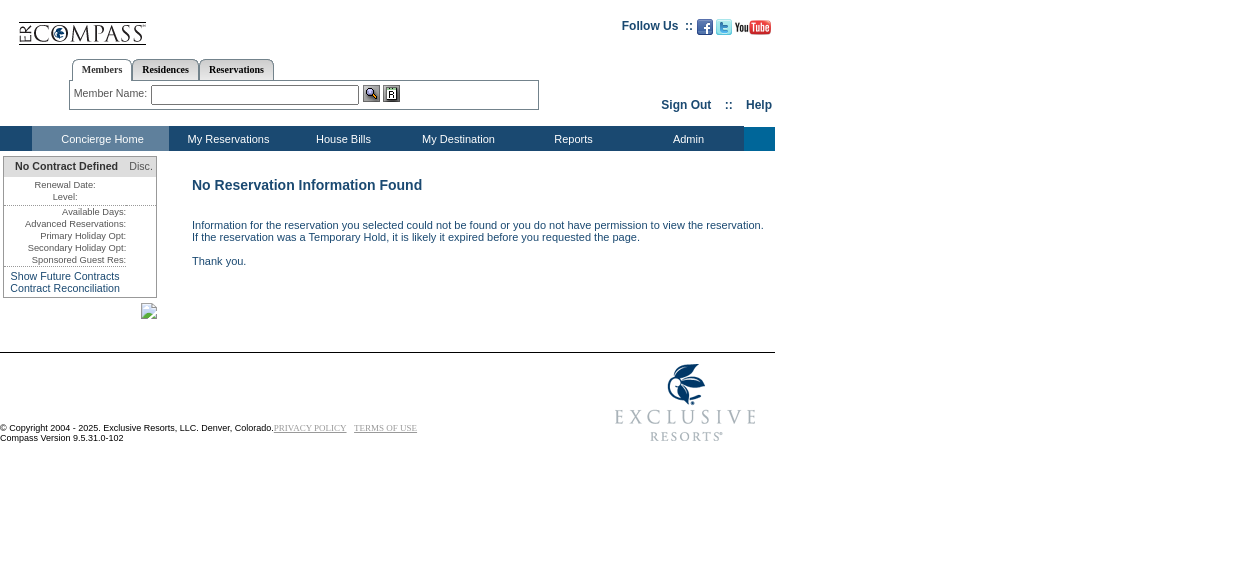 scroll, scrollTop: 0, scrollLeft: 0, axis: both 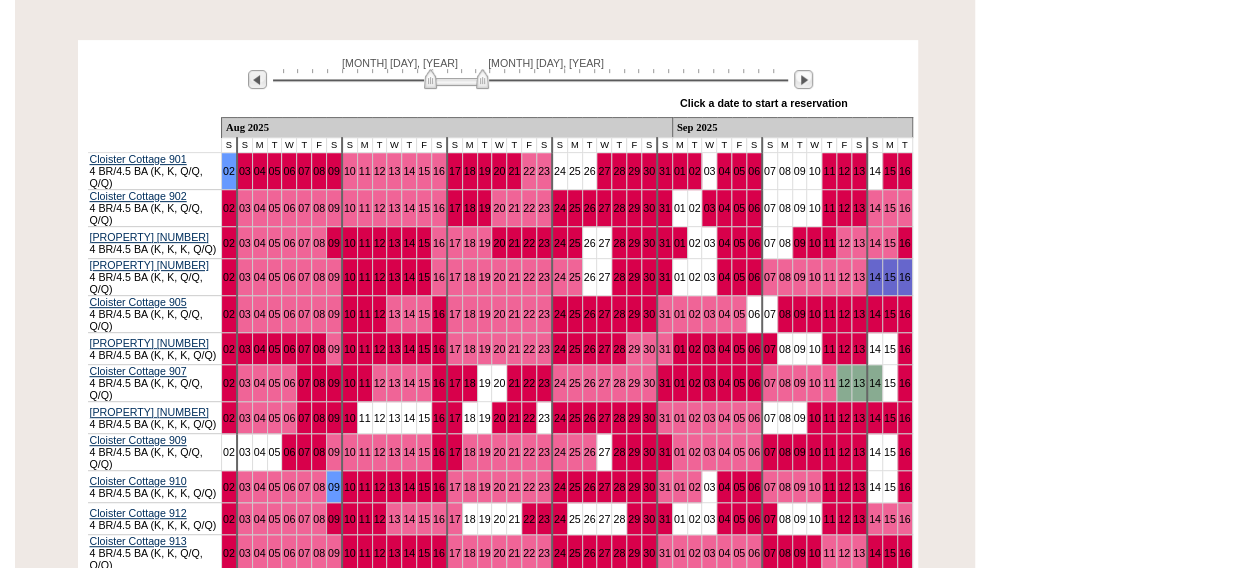 click on "Follow Us  ::" at bounding box center [628, 259] 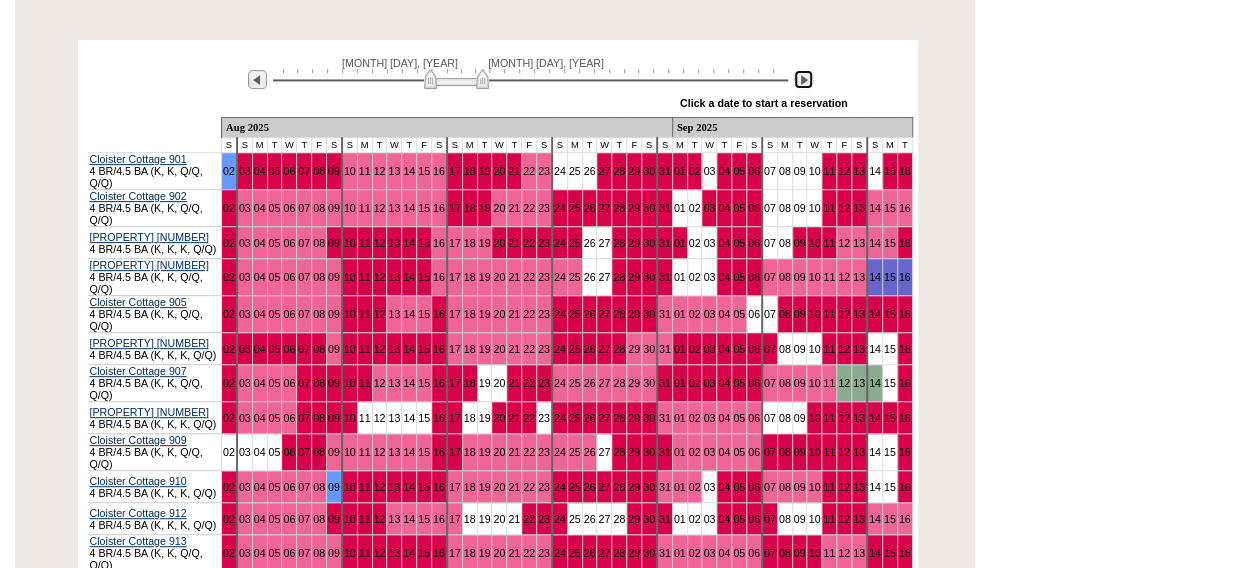 click at bounding box center [803, 79] 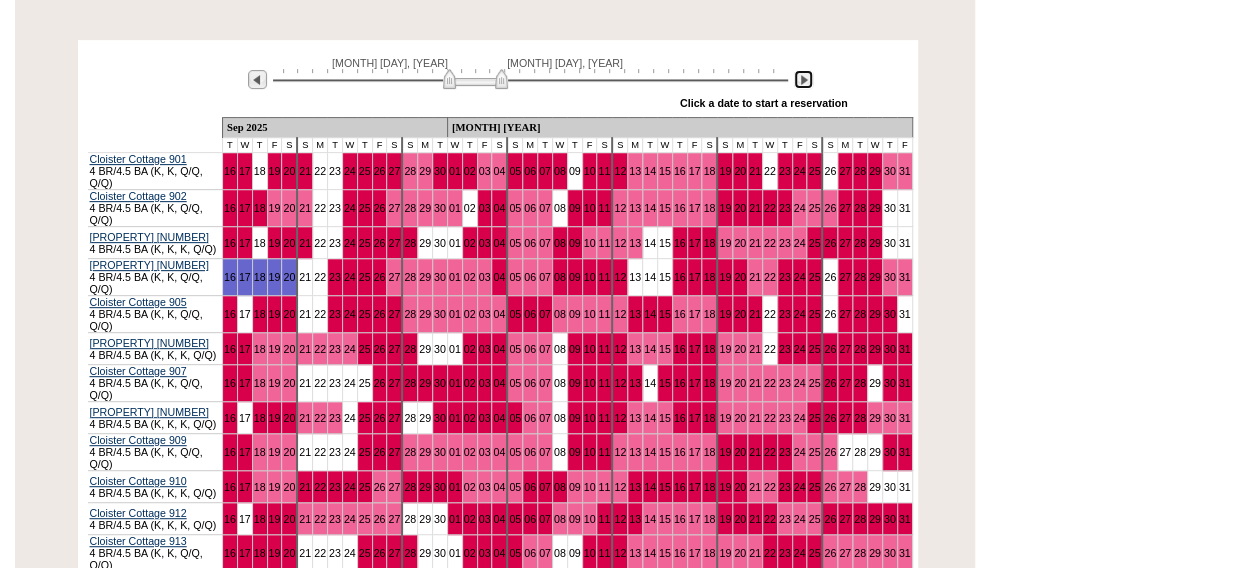 click at bounding box center (803, 79) 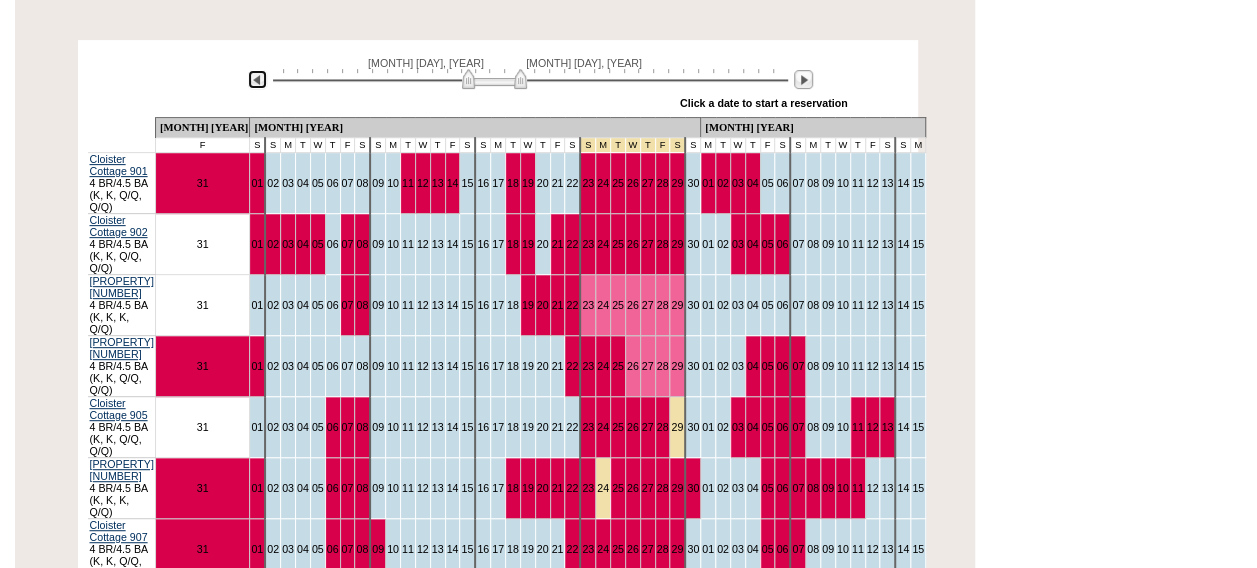 click at bounding box center (257, 79) 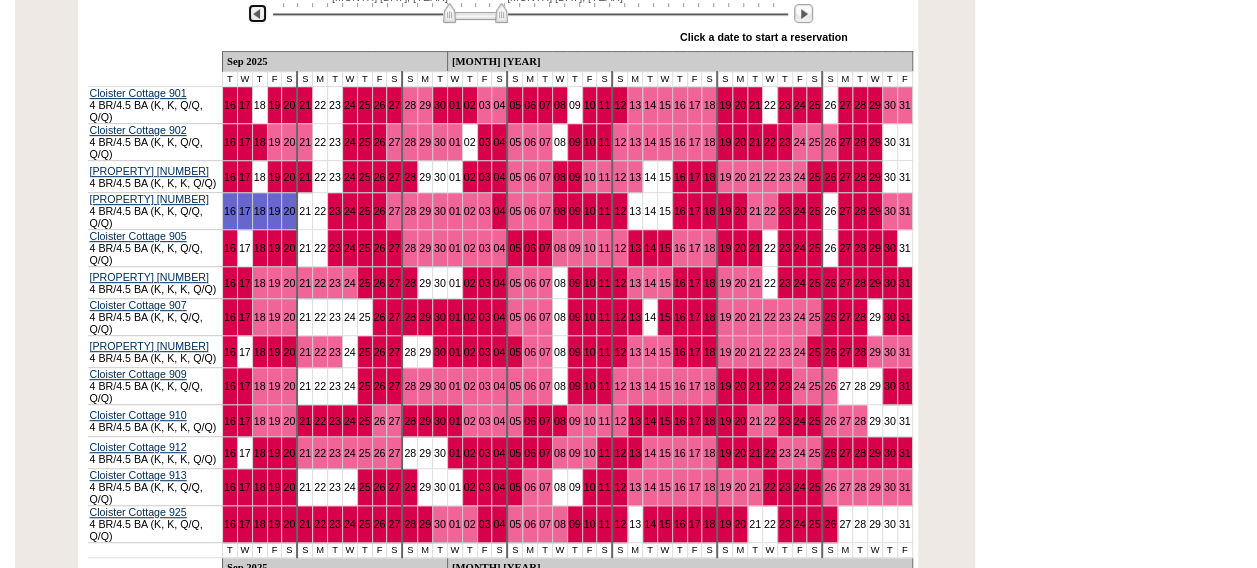 scroll, scrollTop: 432, scrollLeft: 0, axis: vertical 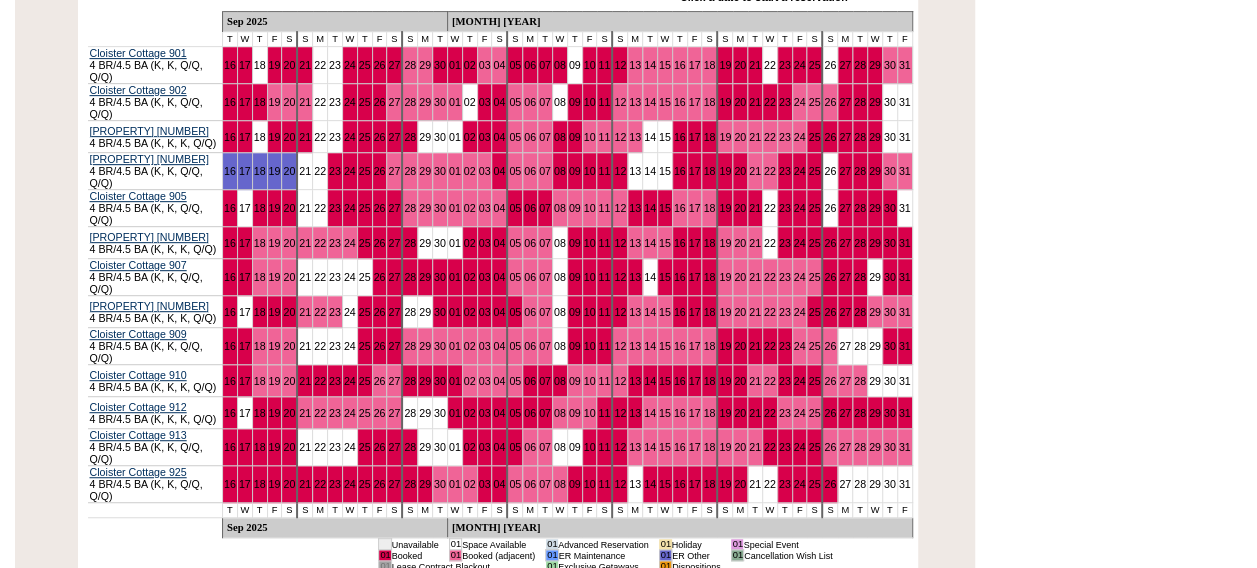 click on "03" at bounding box center (484, 277) 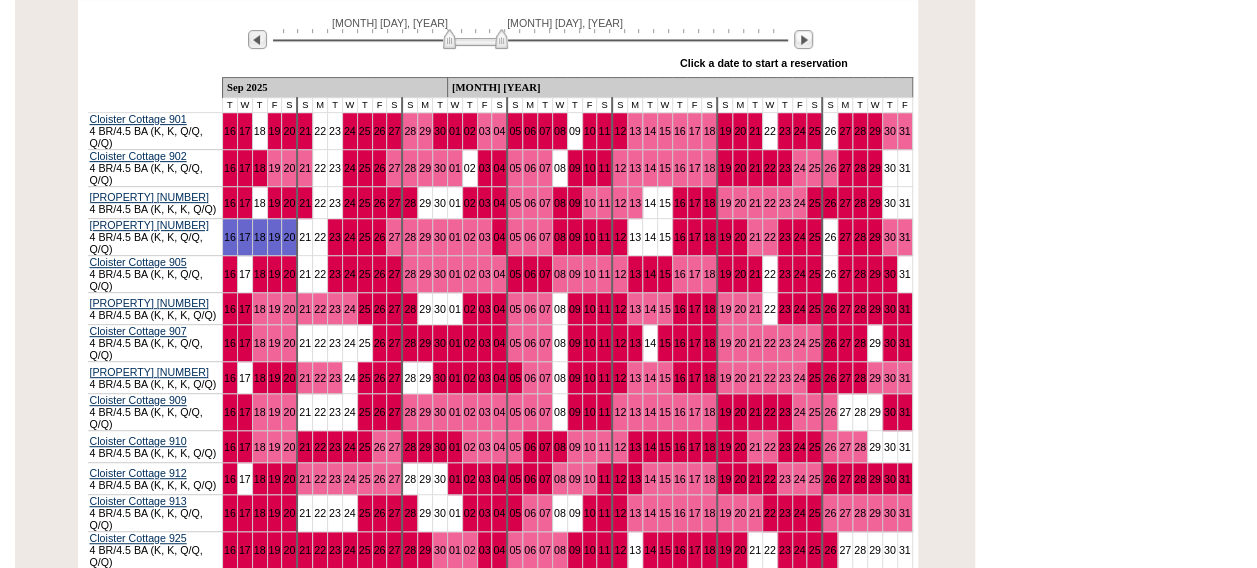 scroll, scrollTop: 326, scrollLeft: 0, axis: vertical 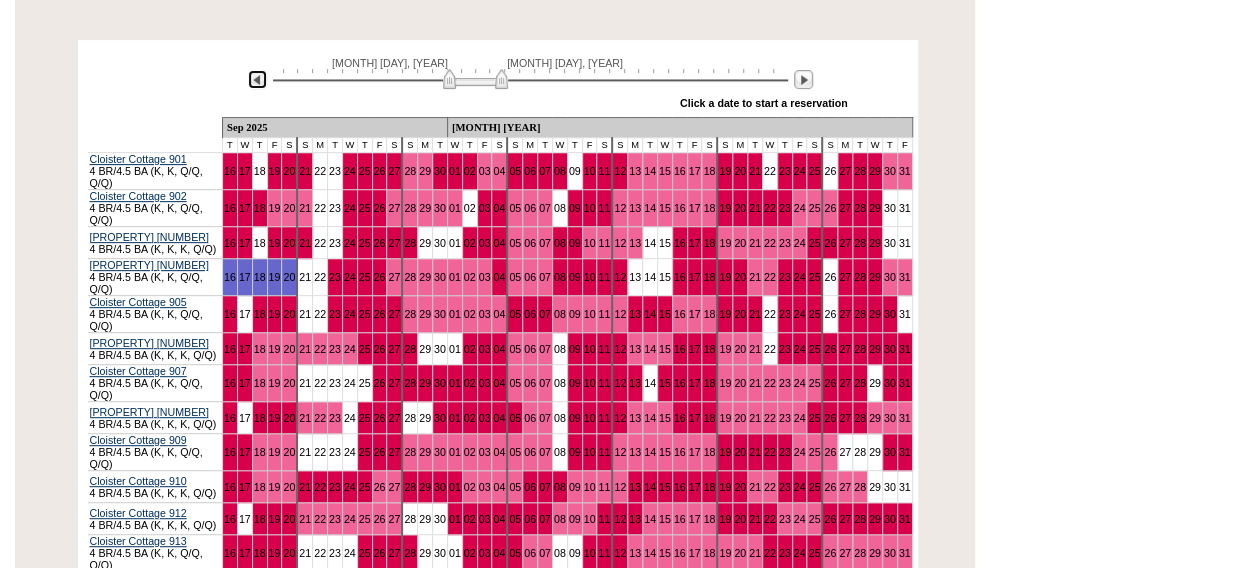 click at bounding box center [257, 79] 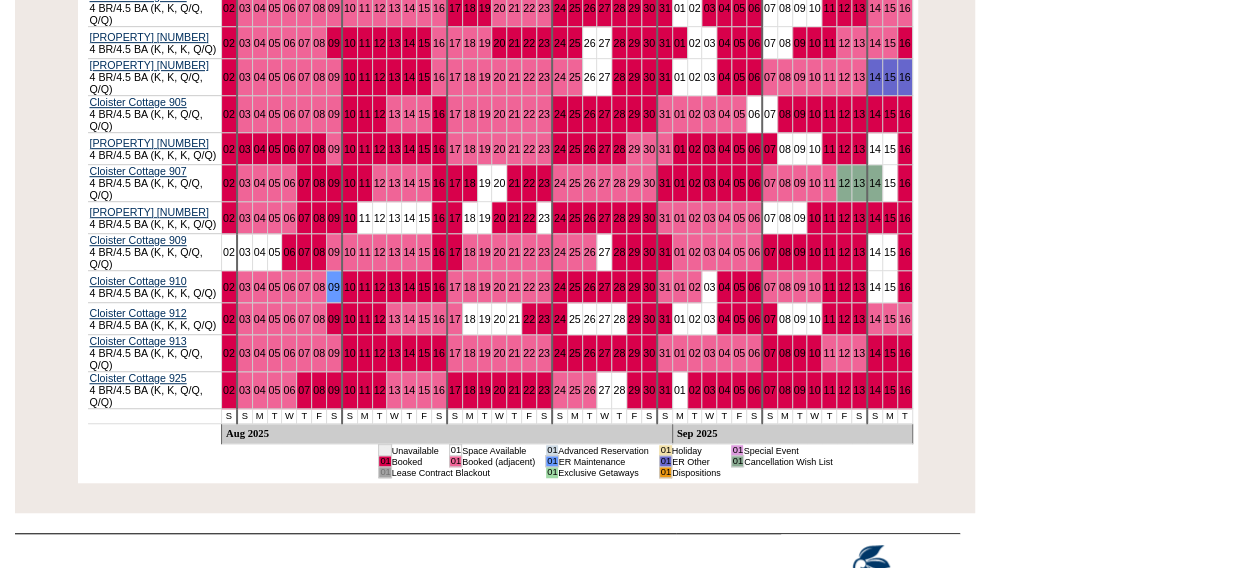 scroll, scrollTop: 590, scrollLeft: 0, axis: vertical 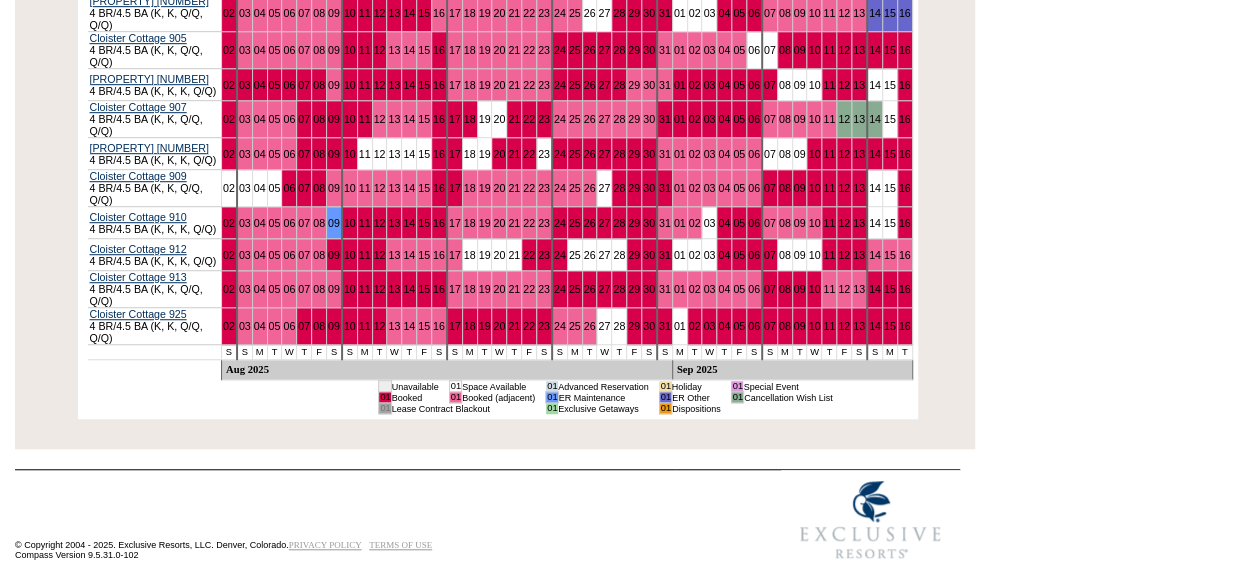 drag, startPoint x: 1269, startPoint y: 13, endPoint x: 925, endPoint y: 54, distance: 346.4347 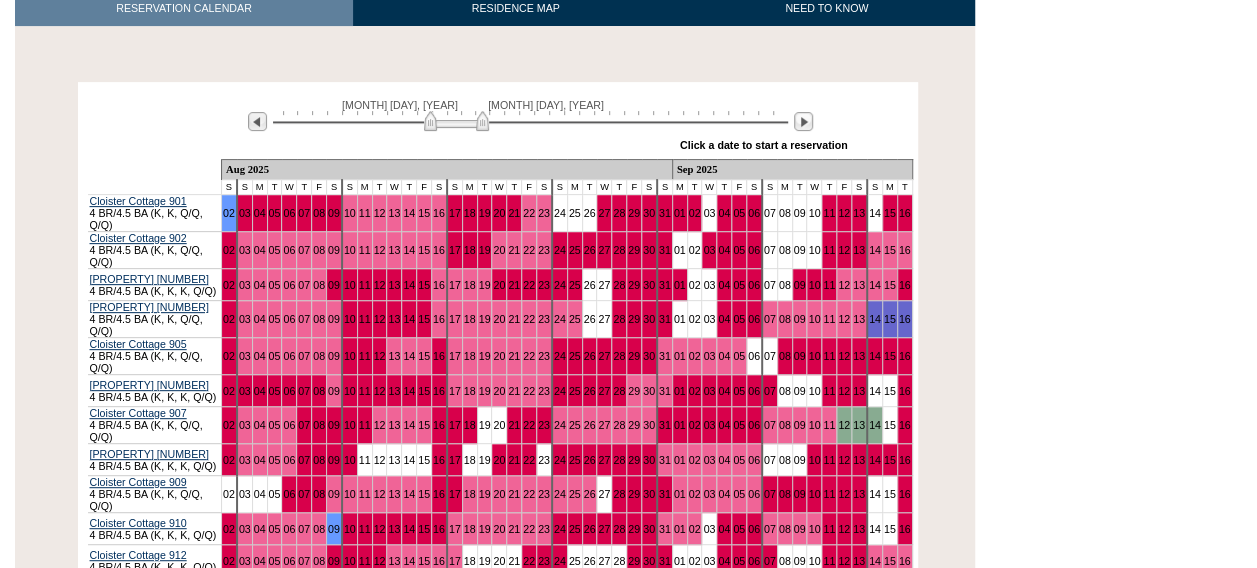 scroll, scrollTop: 270, scrollLeft: 0, axis: vertical 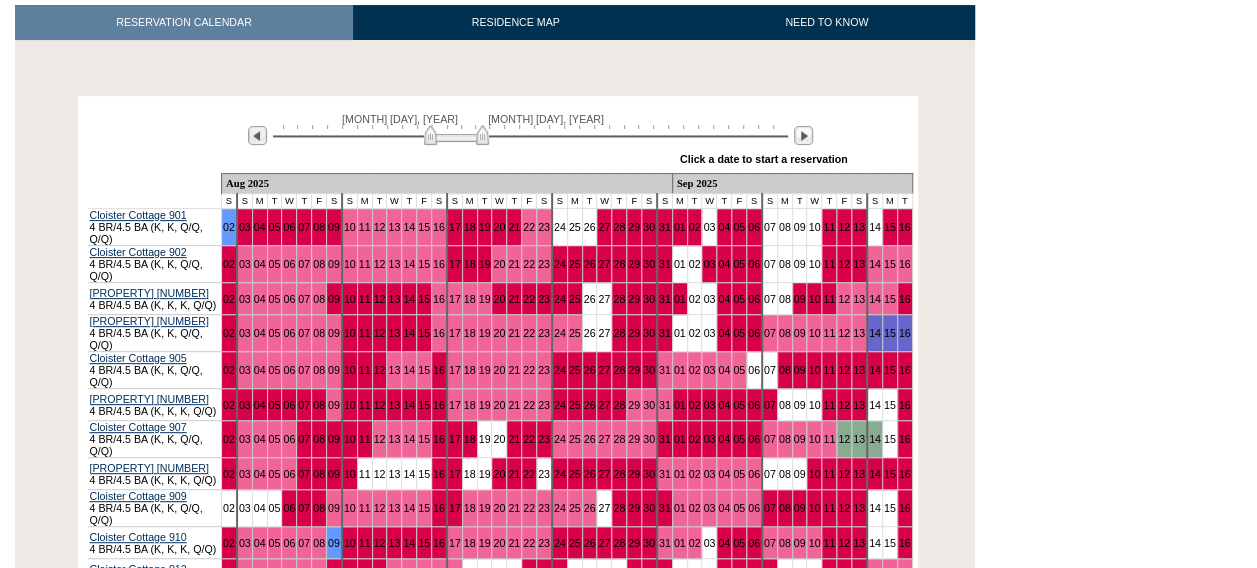 drag, startPoint x: 1265, startPoint y: 555, endPoint x: 850, endPoint y: 257, distance: 510.90997 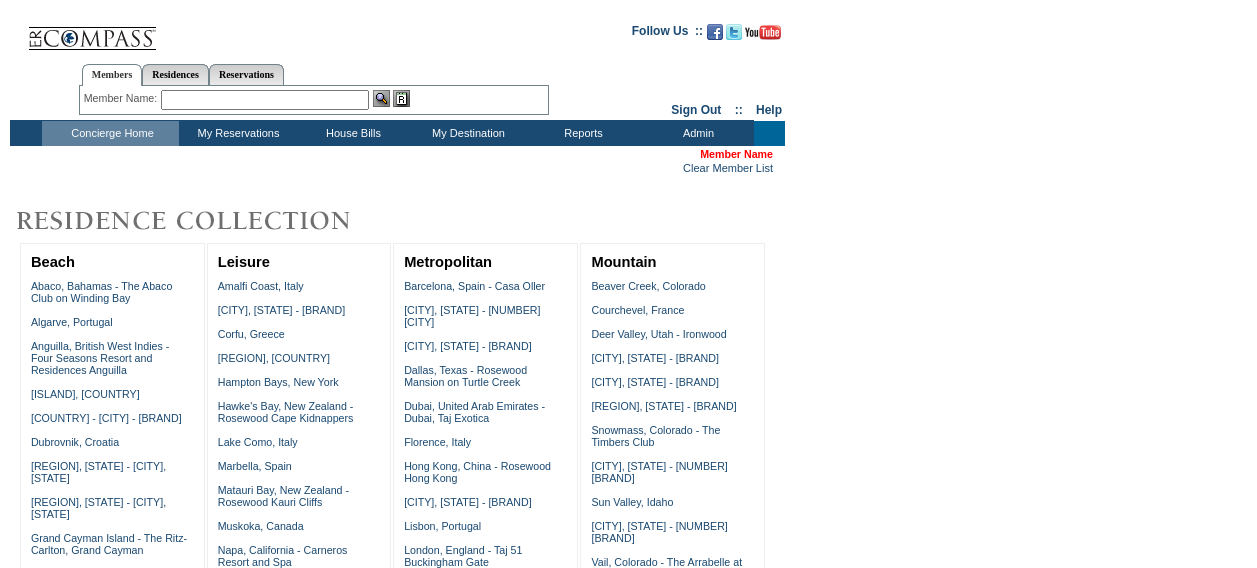 scroll, scrollTop: 1026, scrollLeft: 0, axis: vertical 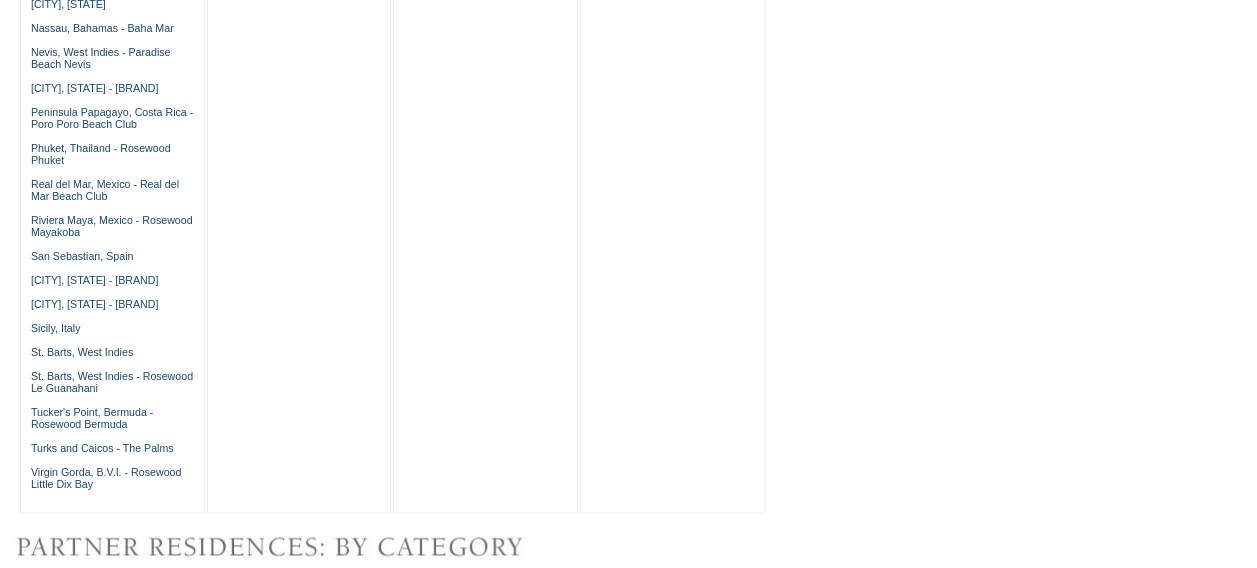click on "Follow Us  ::" at bounding box center (625, -7) 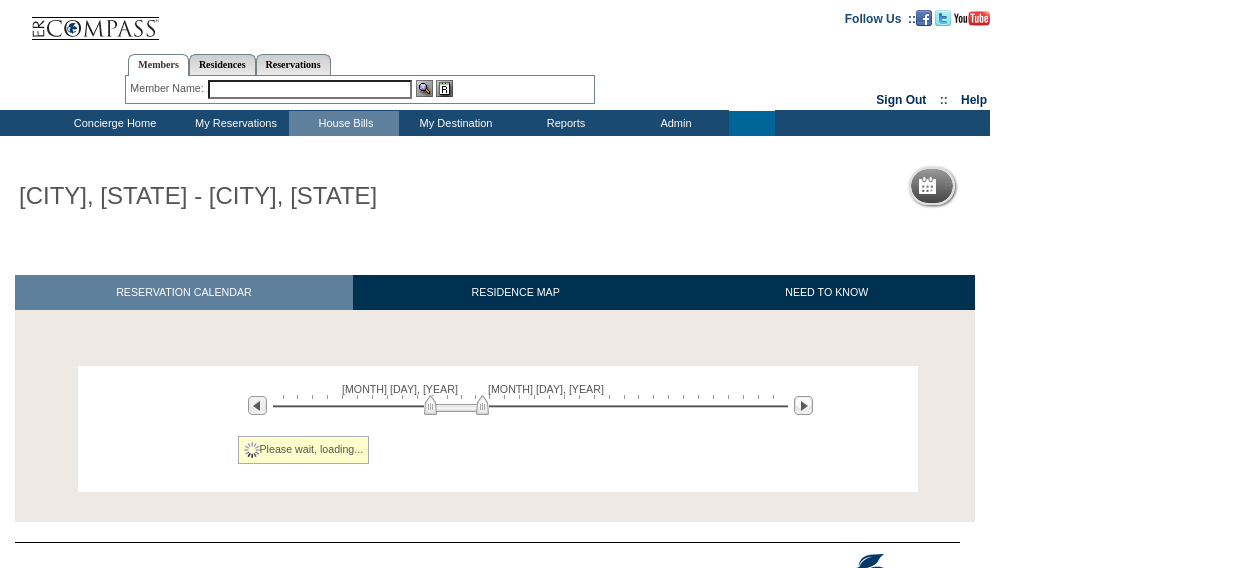 scroll, scrollTop: 0, scrollLeft: 0, axis: both 